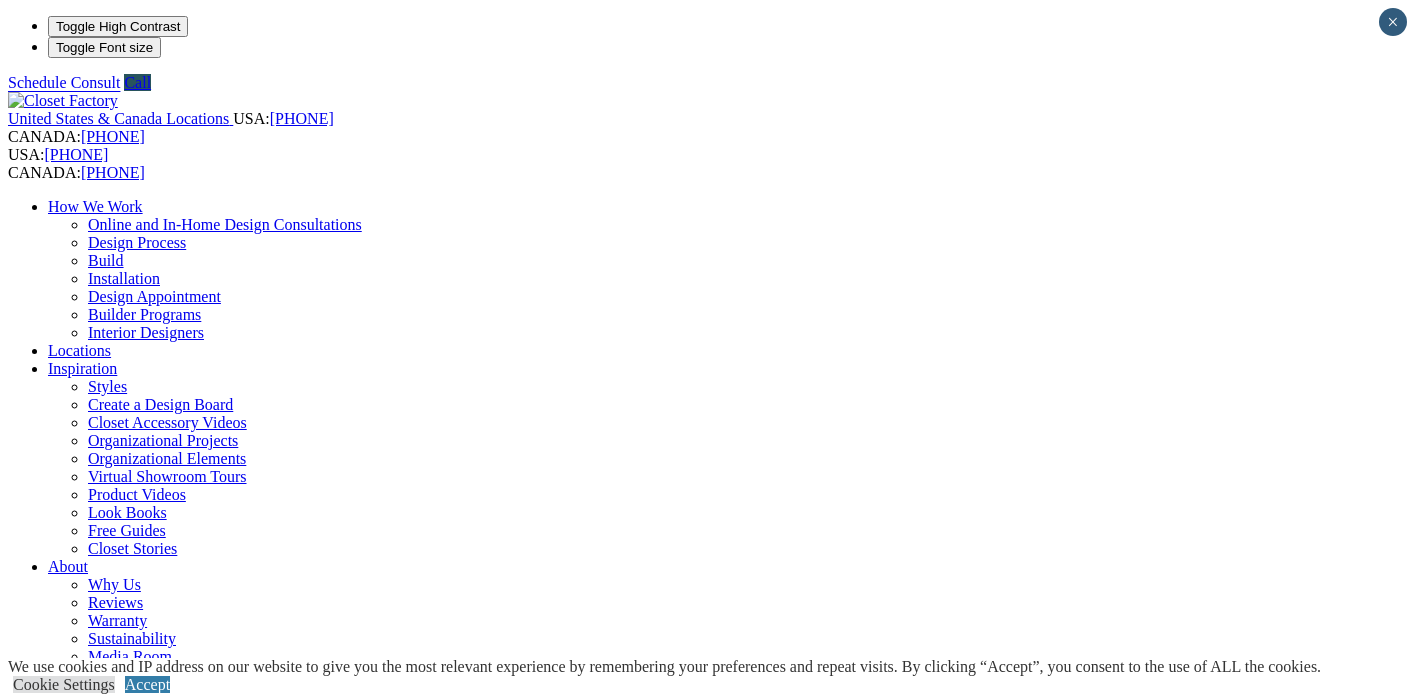 scroll, scrollTop: 0, scrollLeft: 0, axis: both 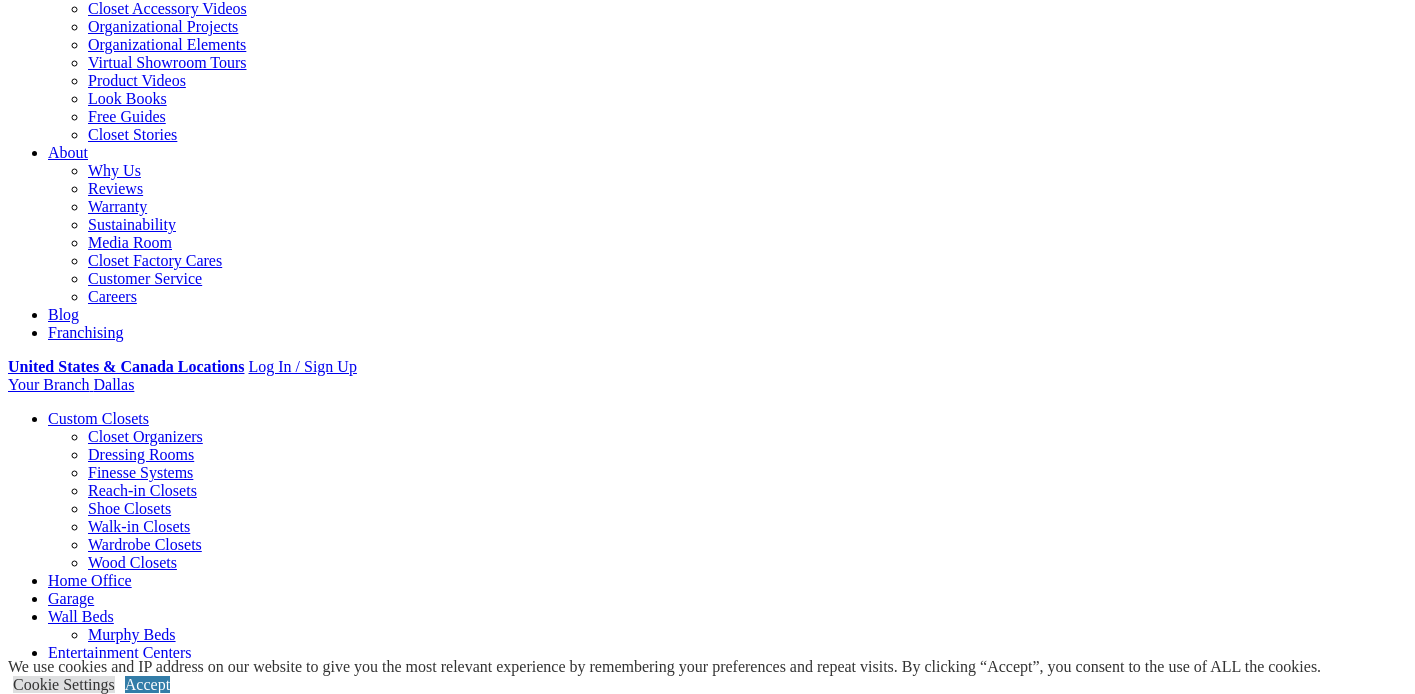 click on "CLOSE (X)" at bounding box center [46, 1439] 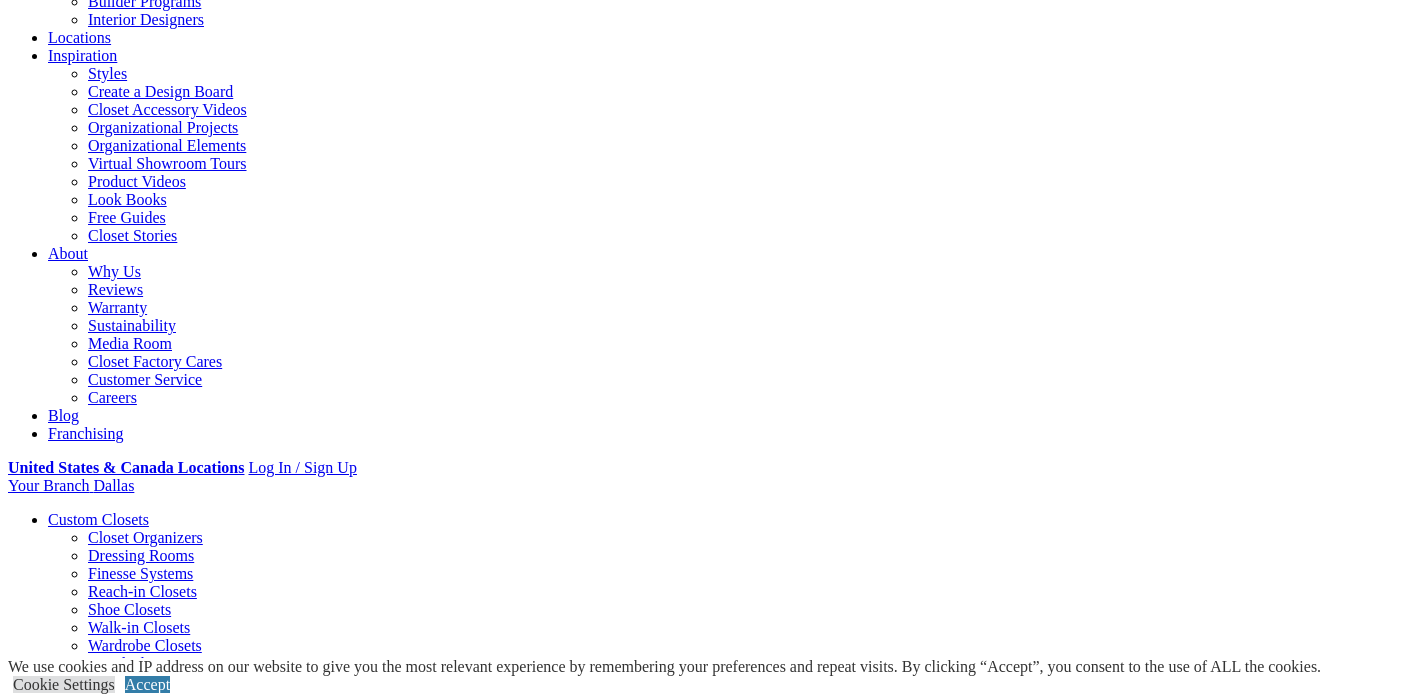 scroll, scrollTop: 303, scrollLeft: 0, axis: vertical 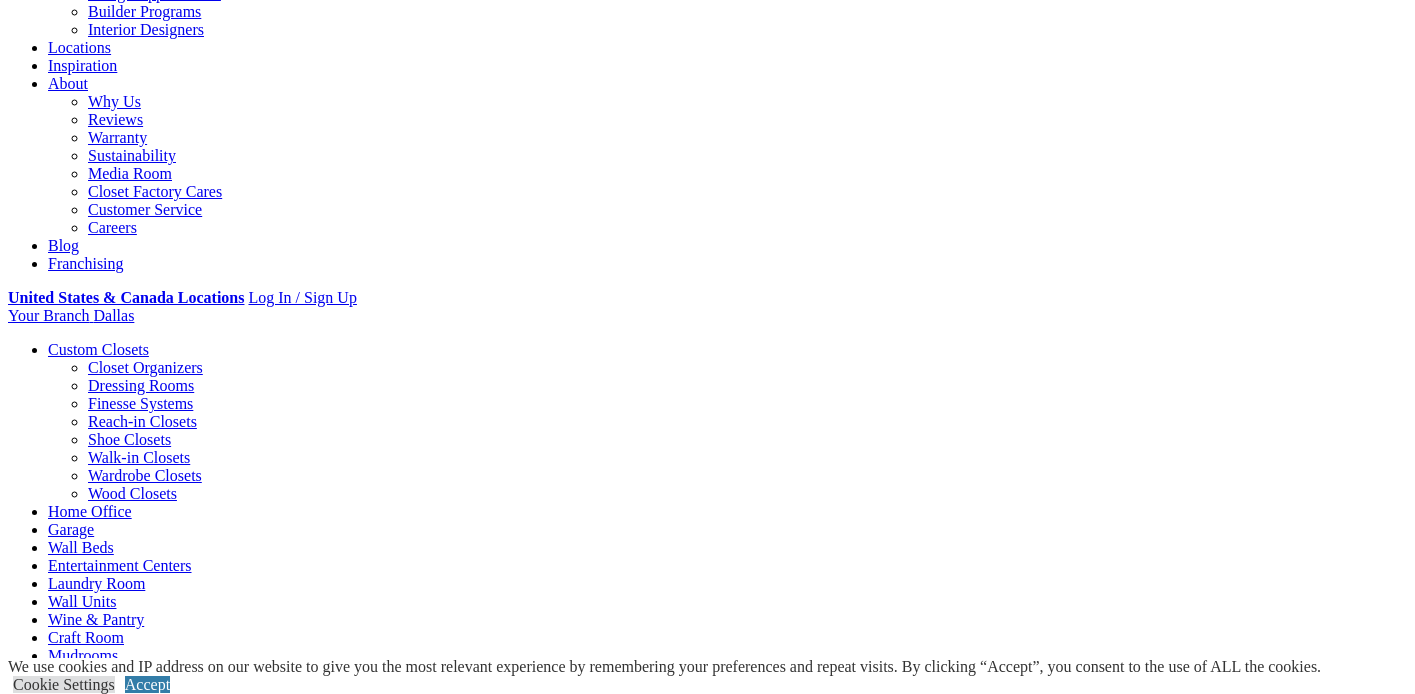 click on "Shoe Closets" at bounding box center (129, 439) 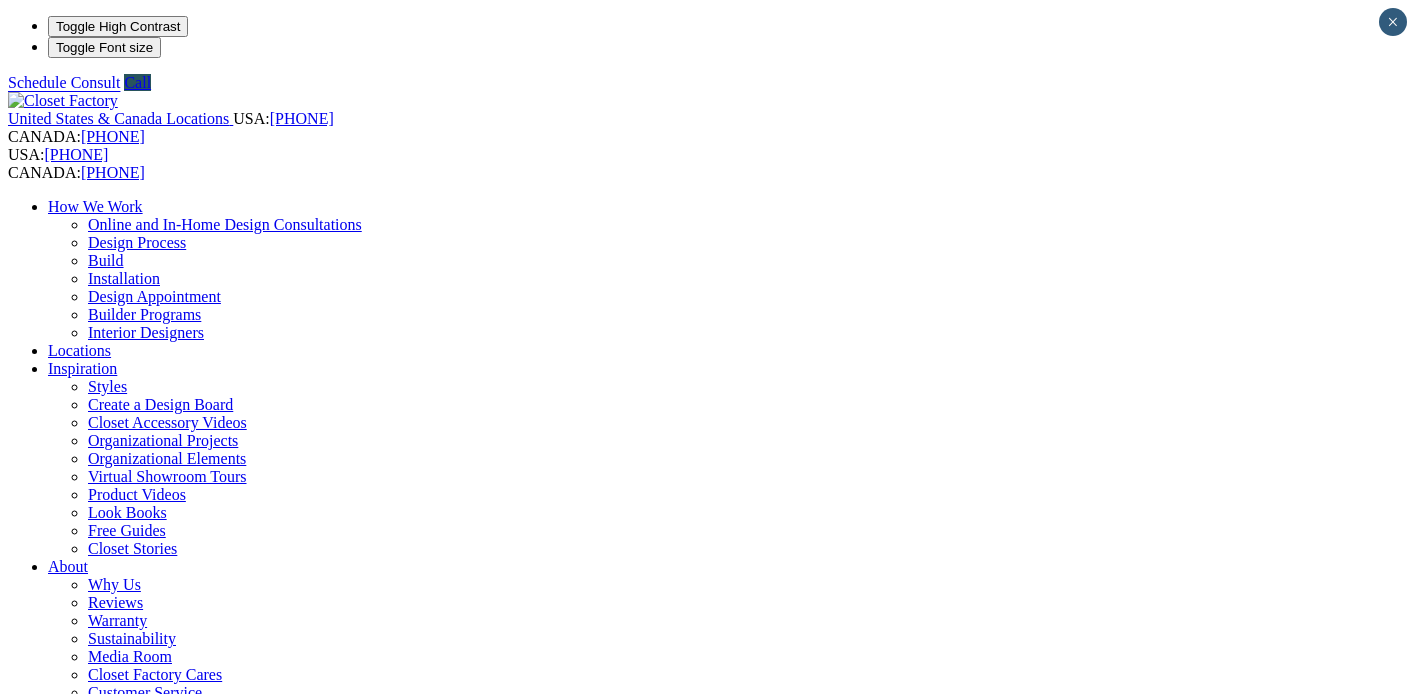 scroll, scrollTop: 0, scrollLeft: 0, axis: both 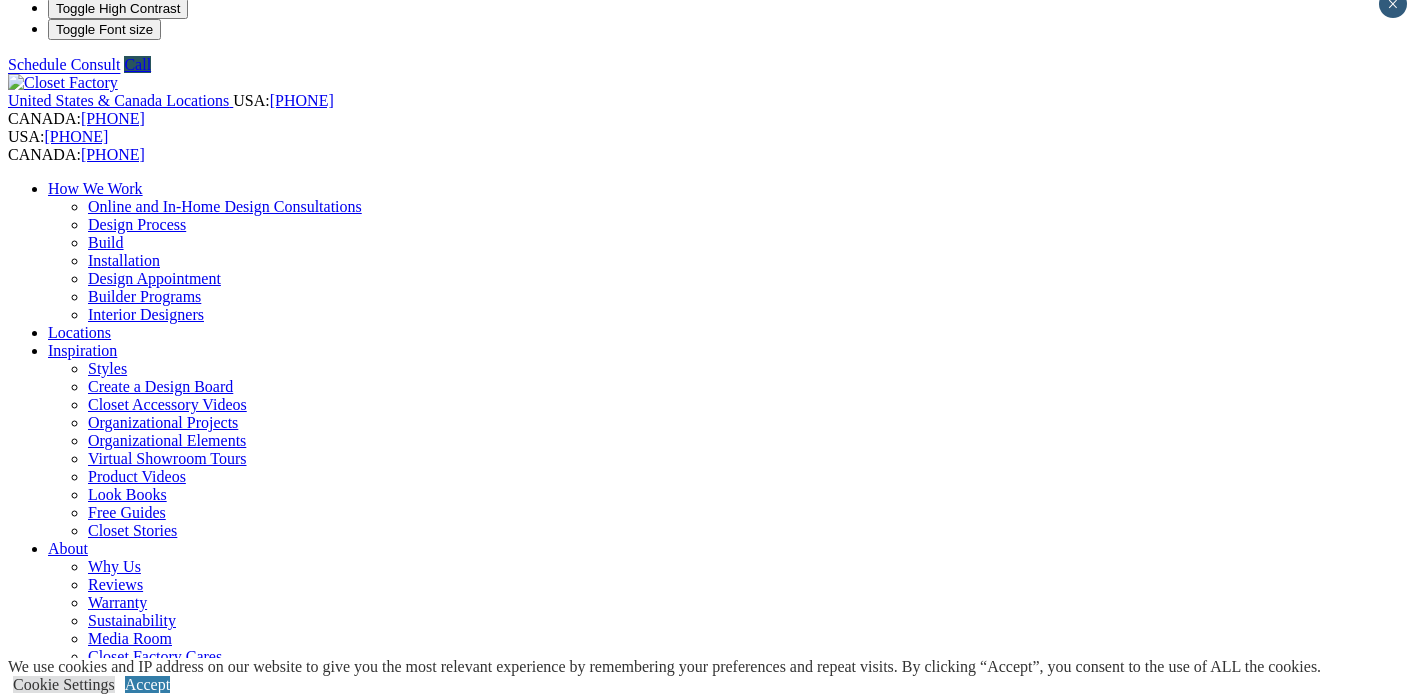 click on "Closet Organizers Dressing Rooms Finesse Systems Reach-in Closets Shoe Closets Walk-in Closets Wardrobe Closets Wood Closets" at bounding box center (727, 896) 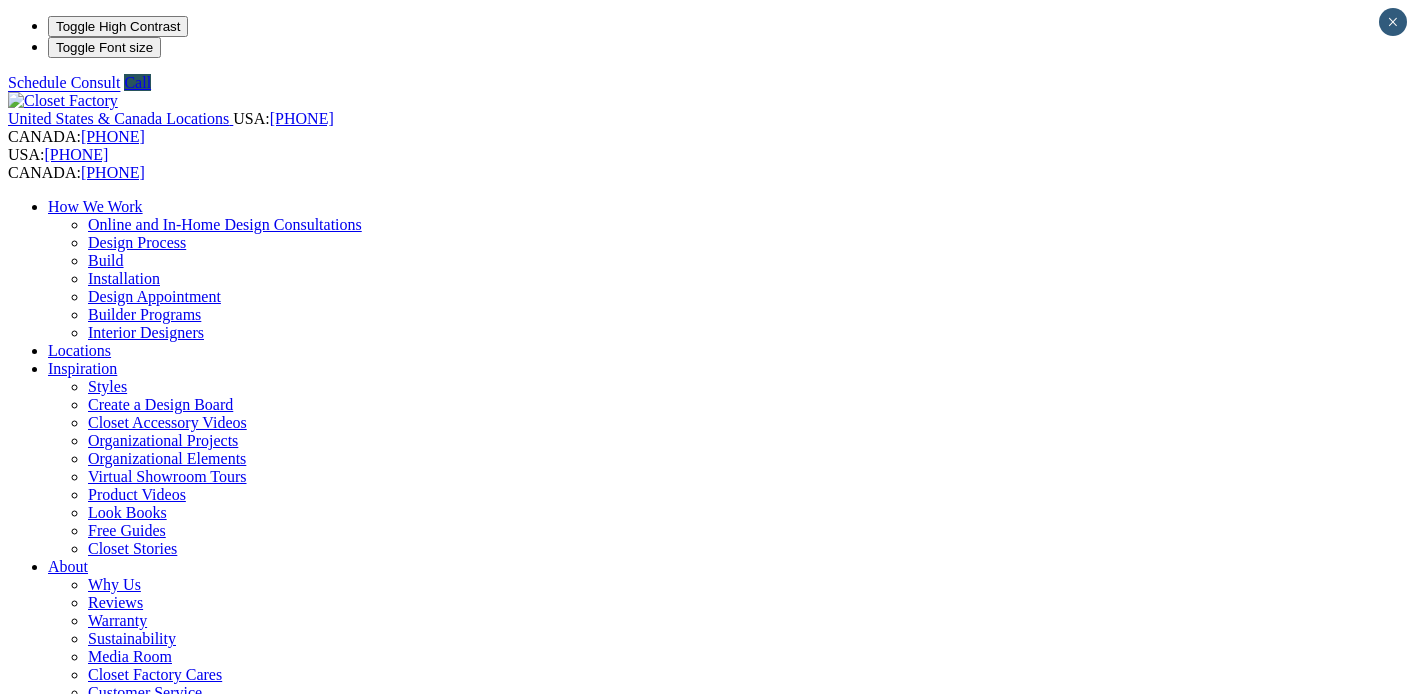 scroll, scrollTop: 0, scrollLeft: 0, axis: both 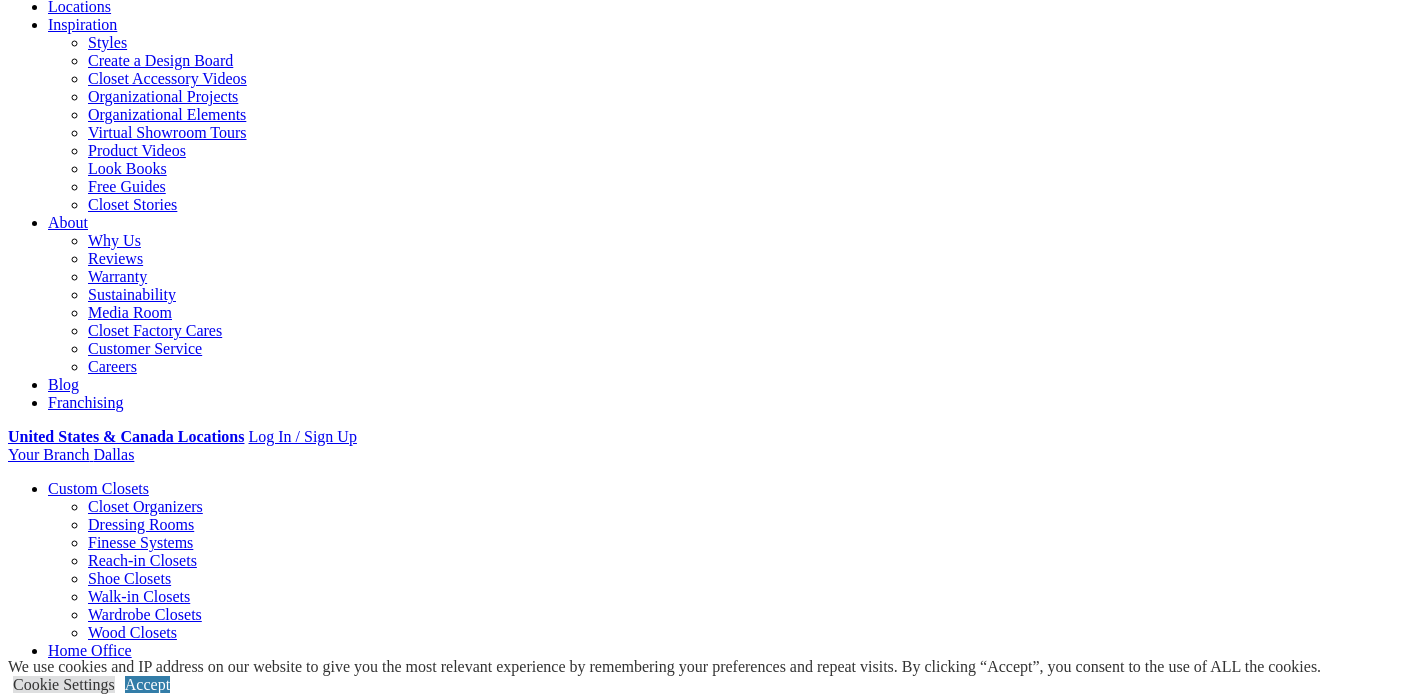 click on "Gallery" at bounding box center [111, 1668] 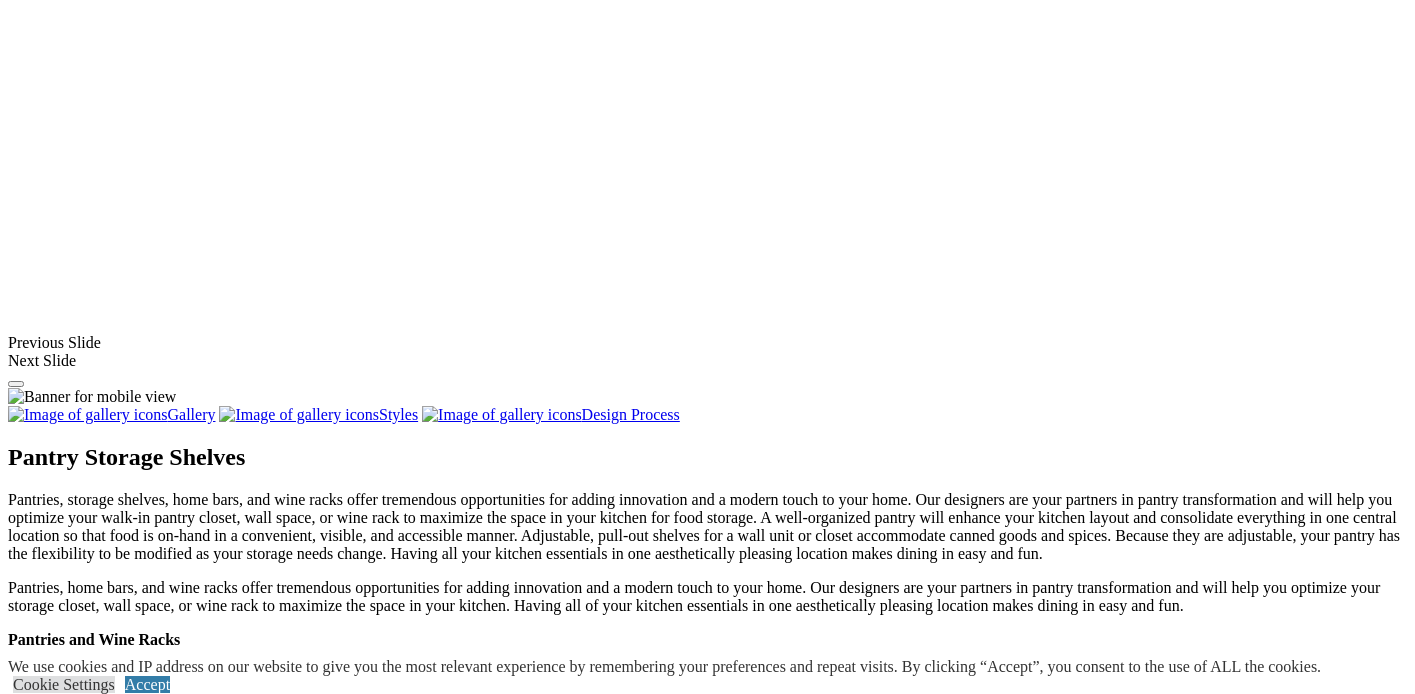 scroll, scrollTop: 1628, scrollLeft: 0, axis: vertical 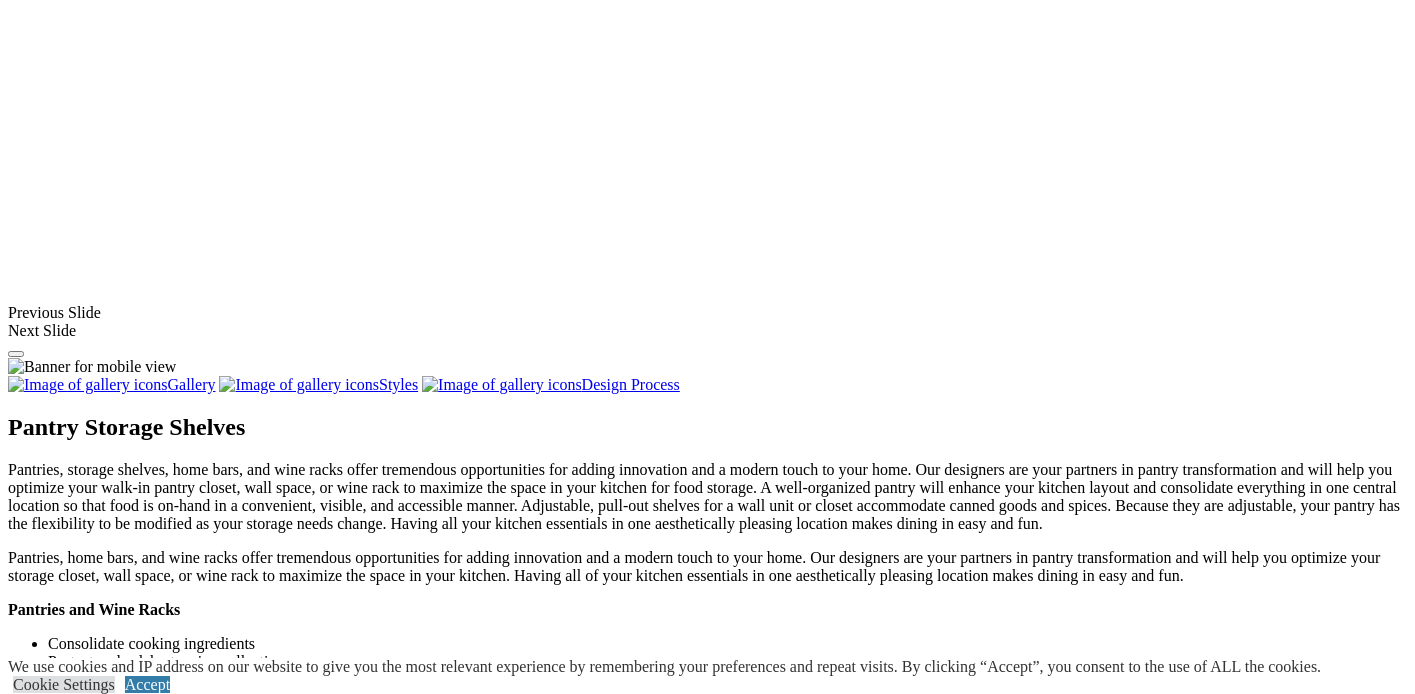 click at bounding box center (103, 1591) 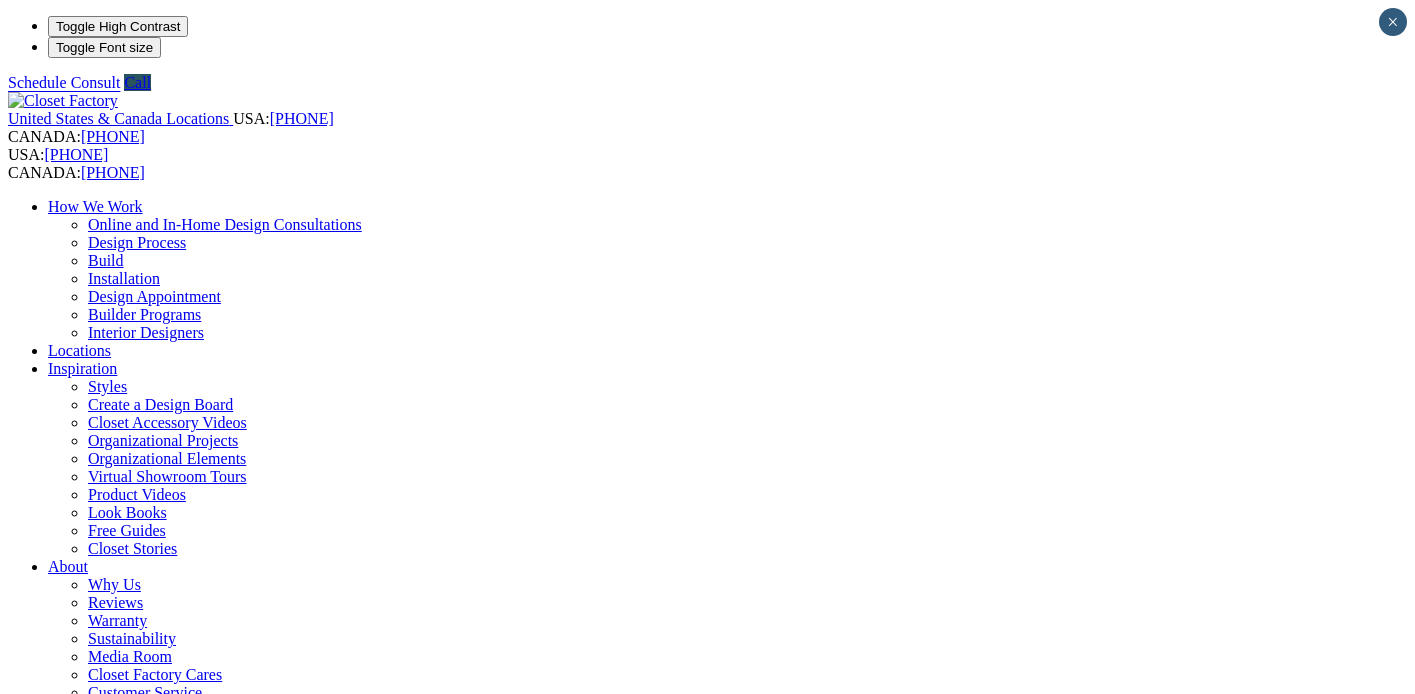 scroll, scrollTop: 0, scrollLeft: 0, axis: both 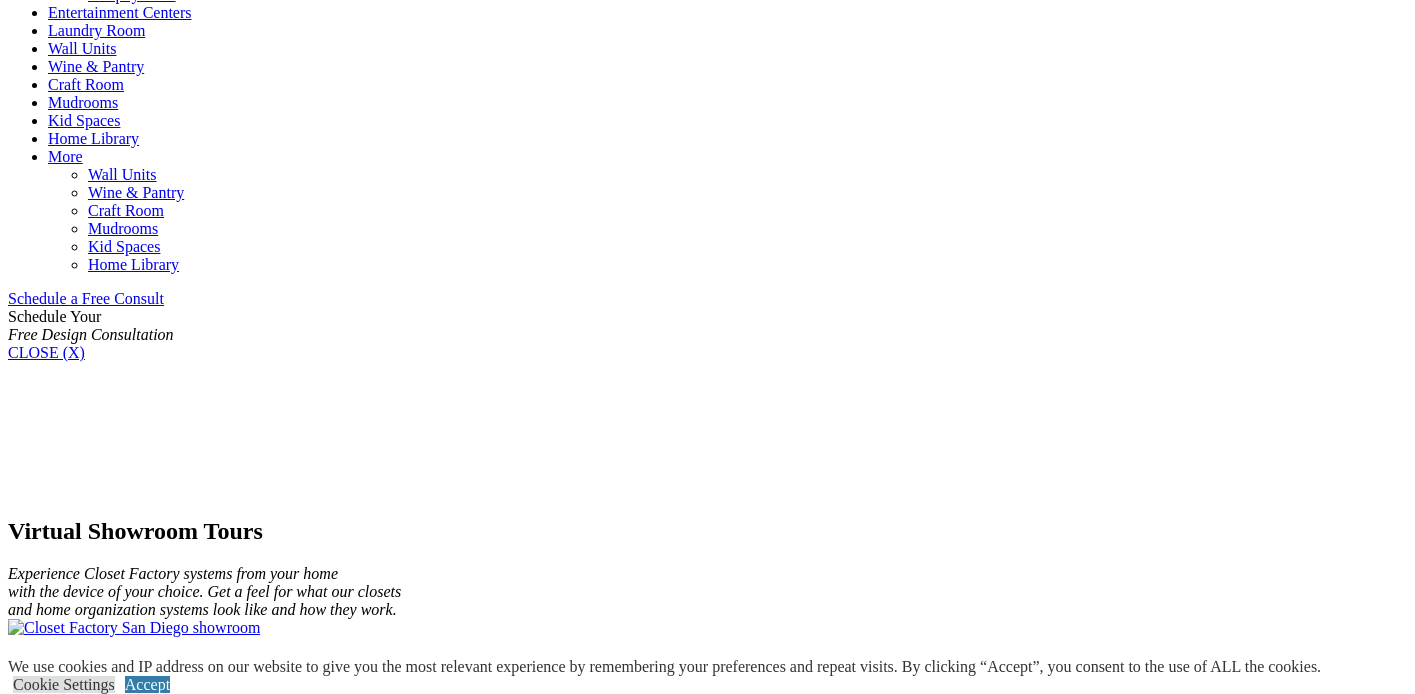 click on "2" at bounding box center [92, 3320] 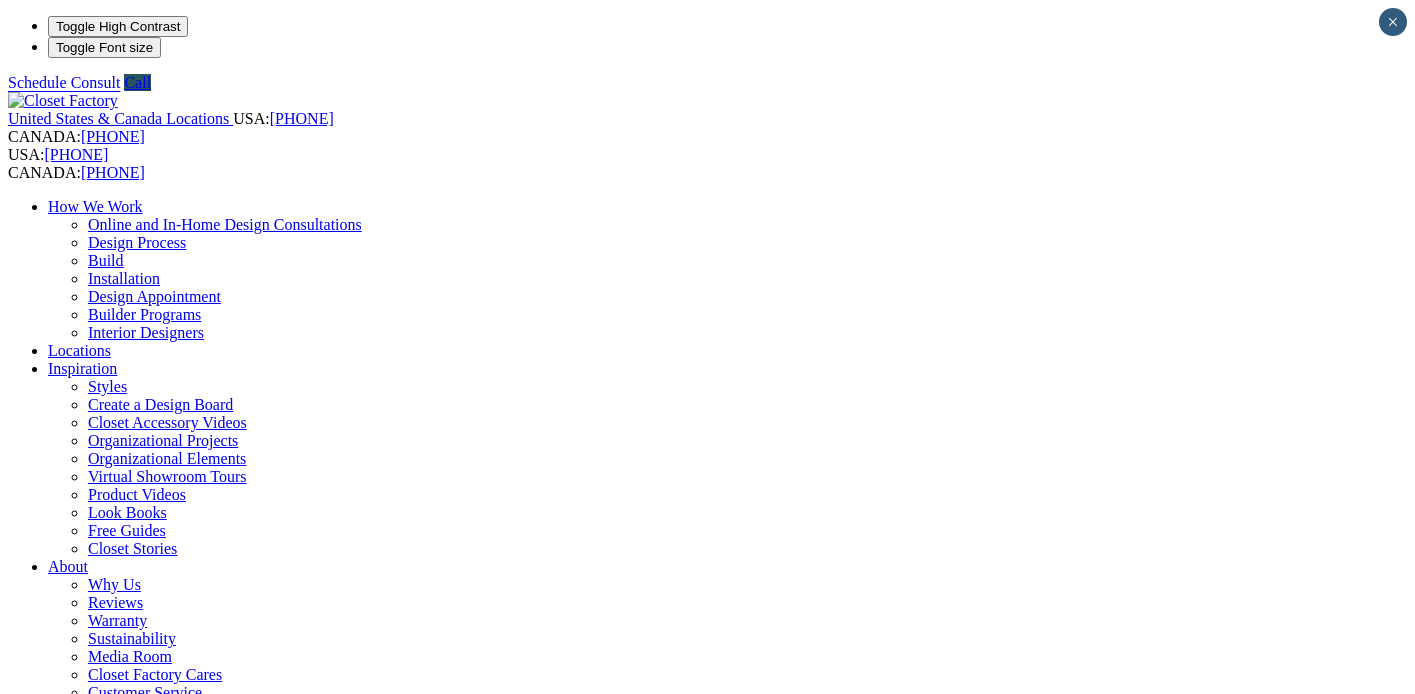scroll, scrollTop: 625, scrollLeft: 0, axis: vertical 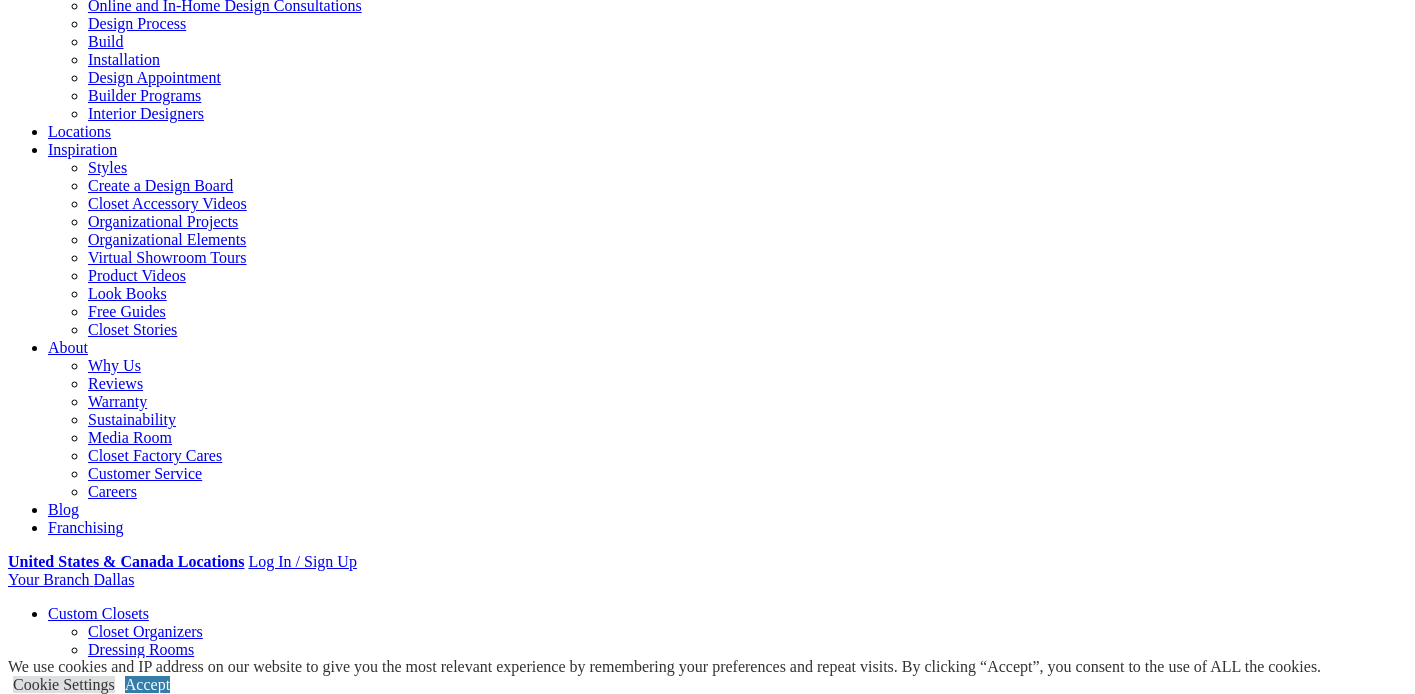 click on "1" at bounding box center (92, 2335) 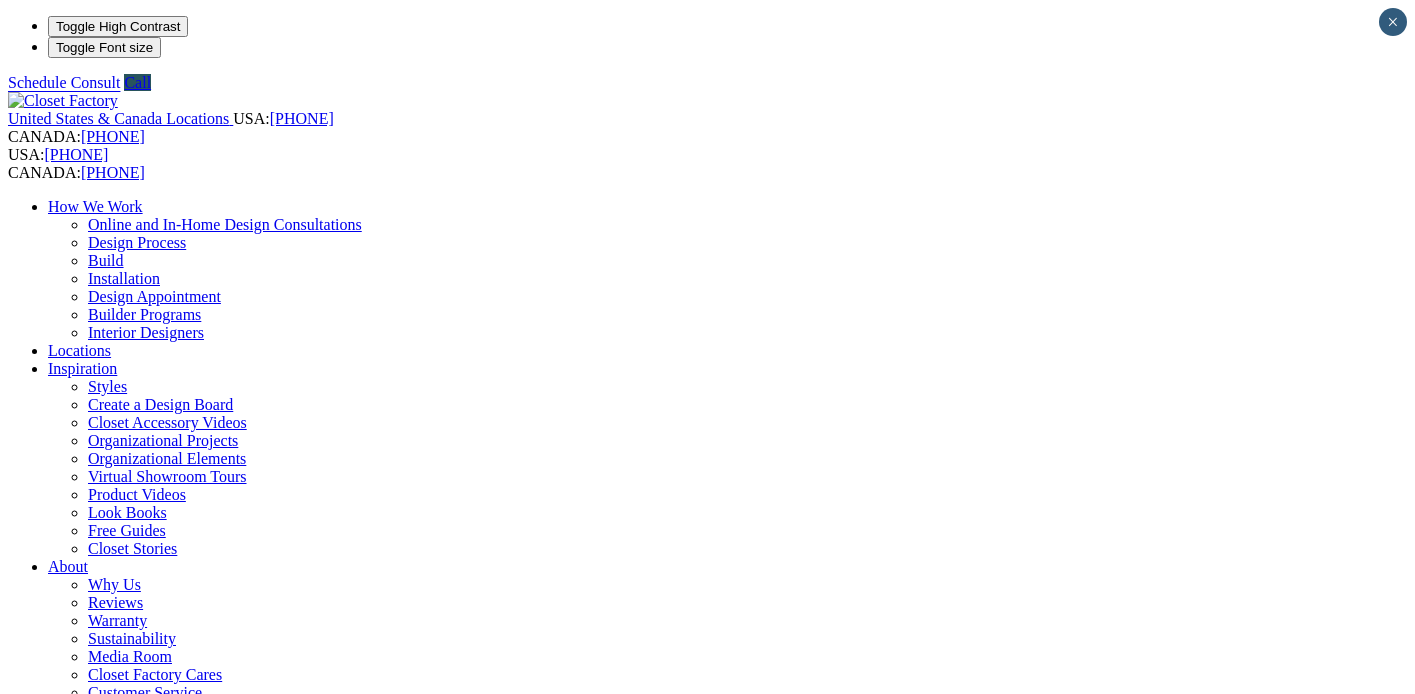 scroll, scrollTop: 20, scrollLeft: 0, axis: vertical 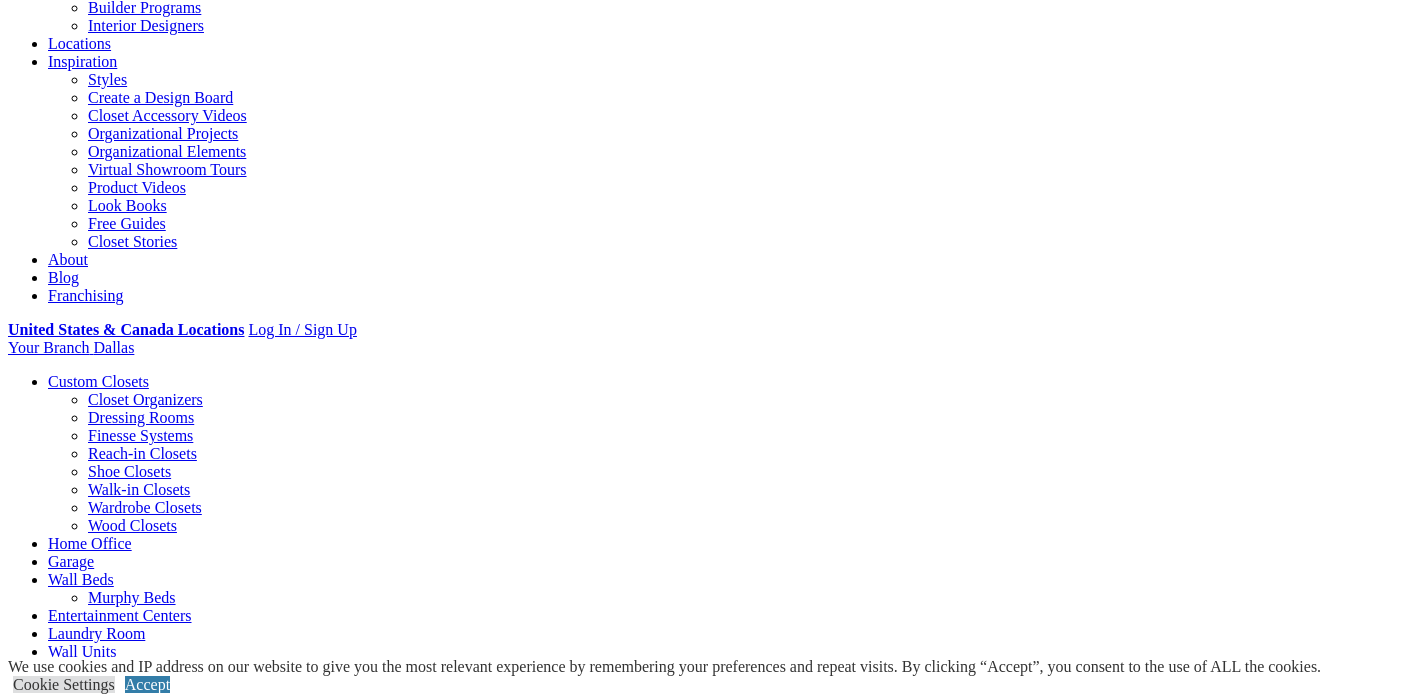 click on "Wine & Pantry" at bounding box center [136, 795] 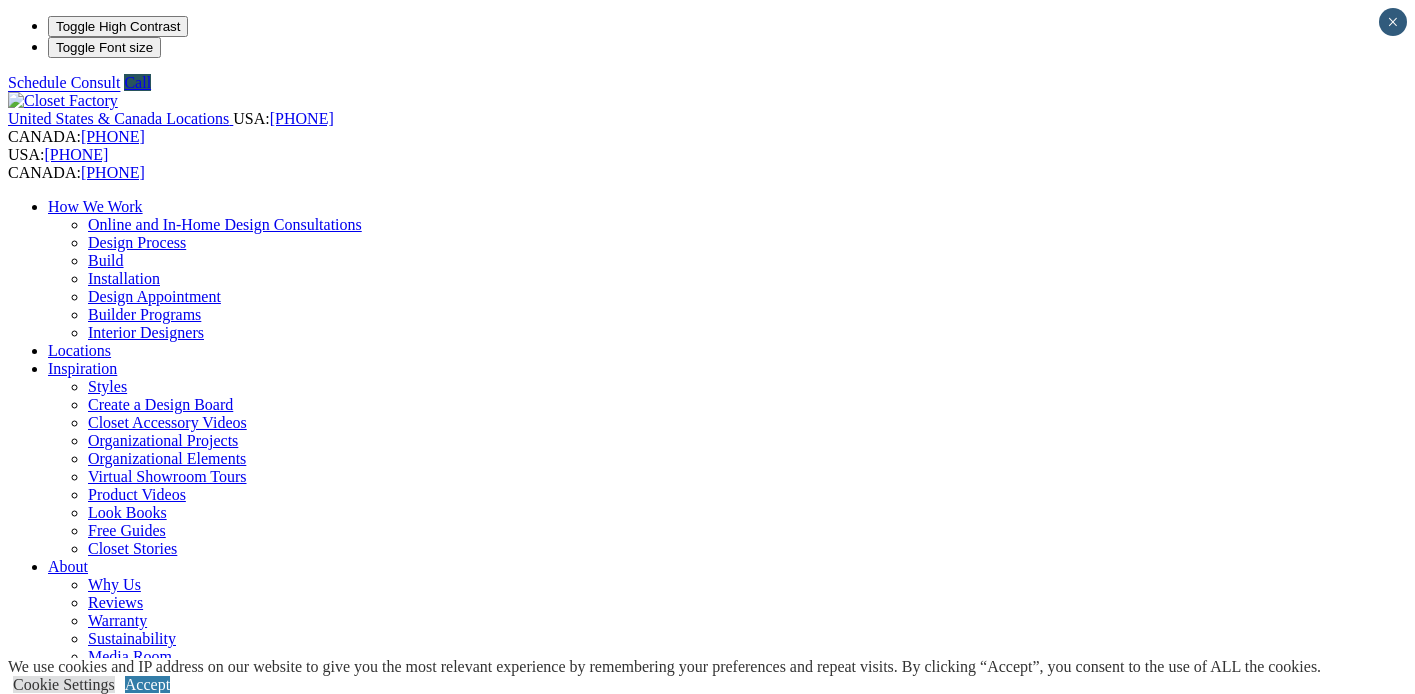 scroll, scrollTop: 62, scrollLeft: 0, axis: vertical 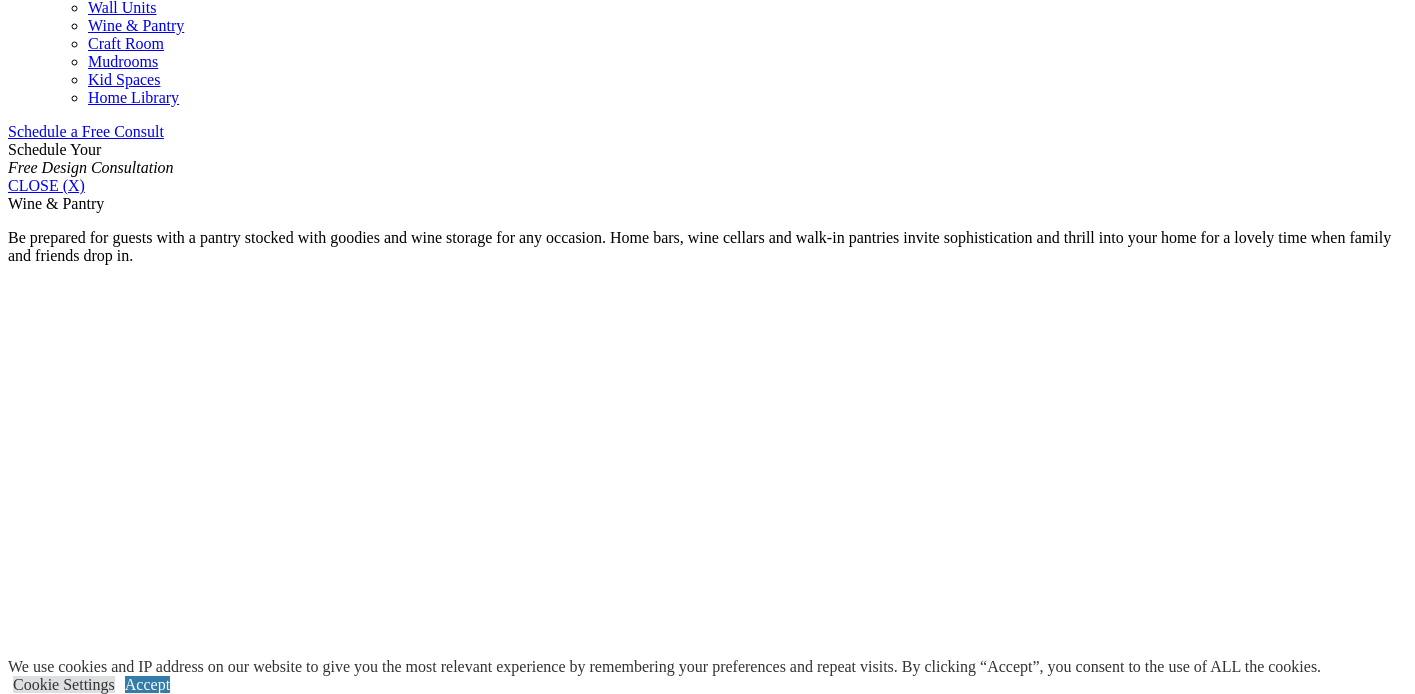 click on "Home Bar" at bounding box center [81, 1540] 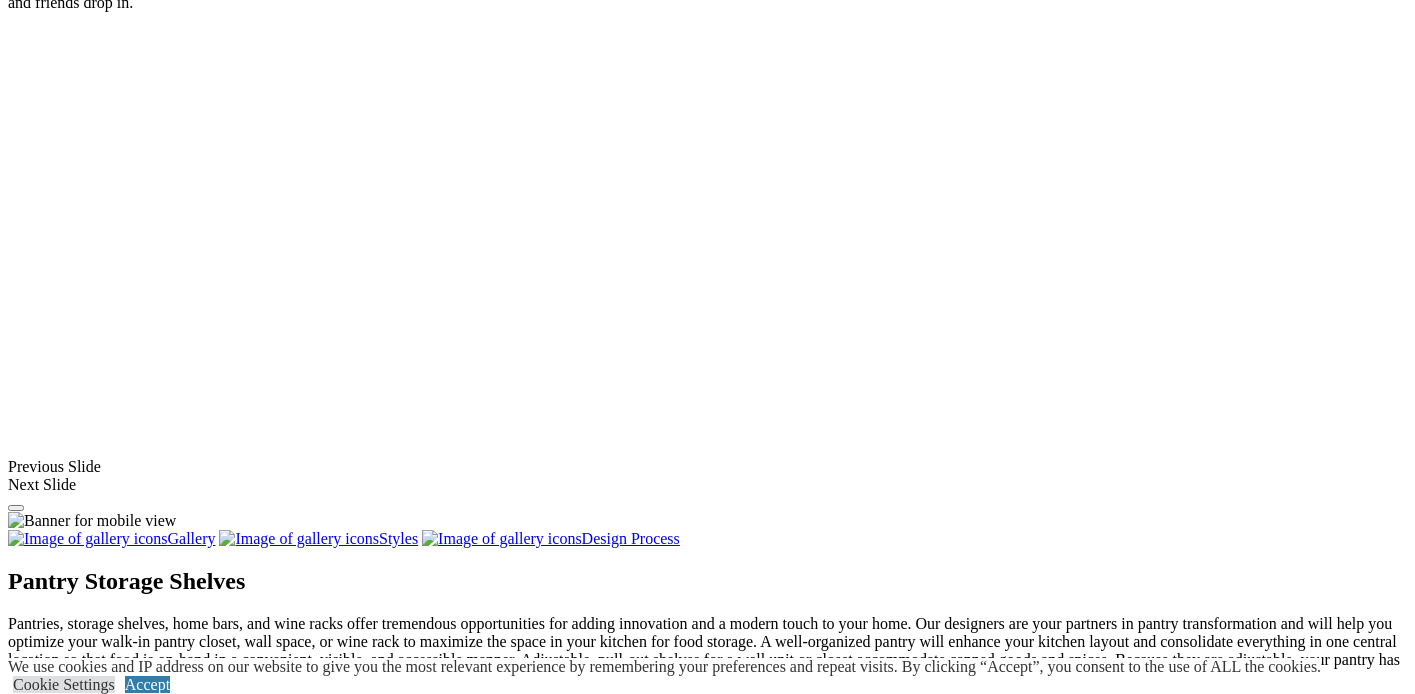 scroll, scrollTop: 1481, scrollLeft: 0, axis: vertical 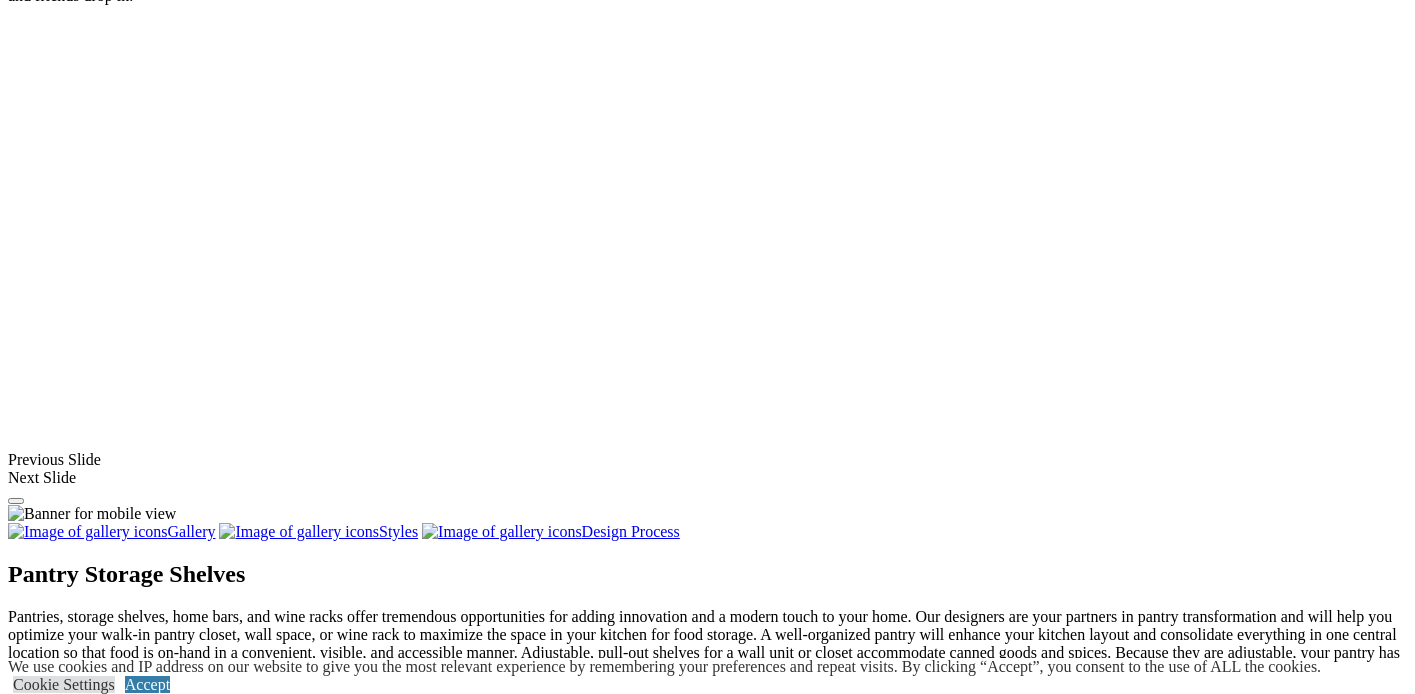 click at bounding box center [98, 1390] 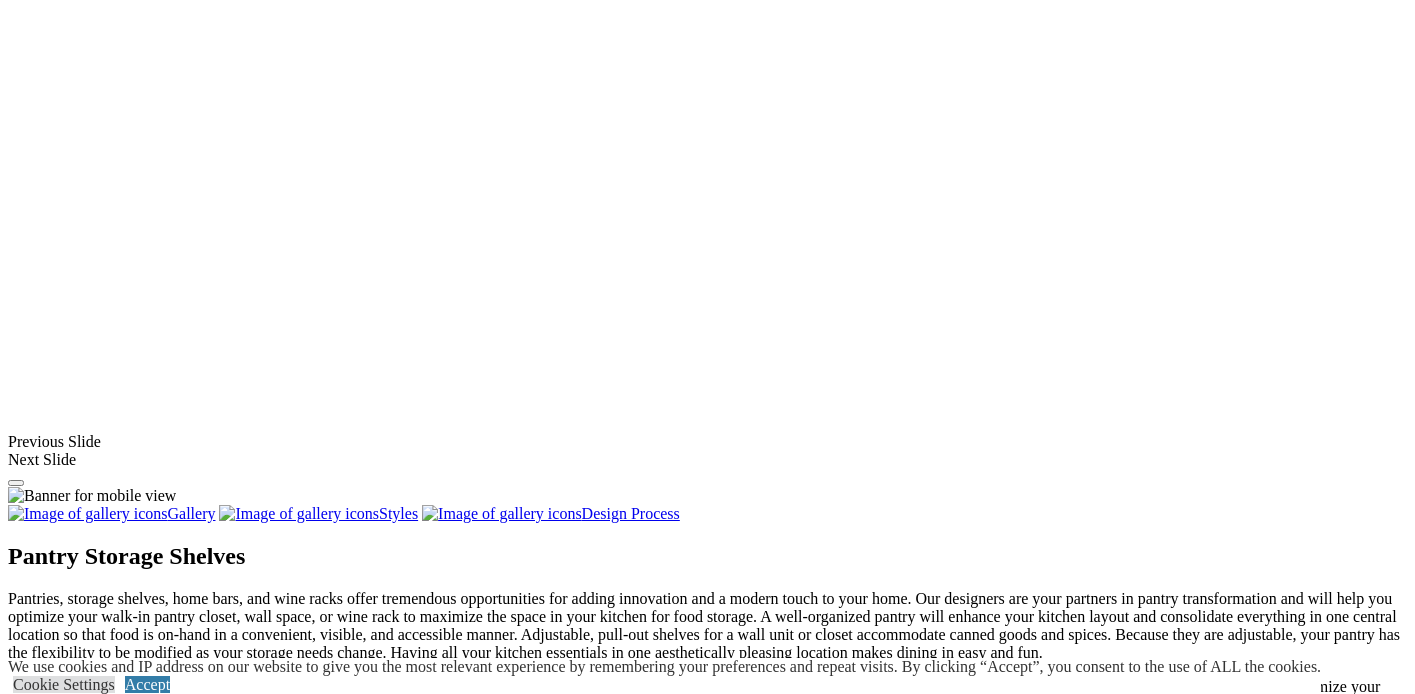 click on "Walk-in Closets" at bounding box center [139, -559] 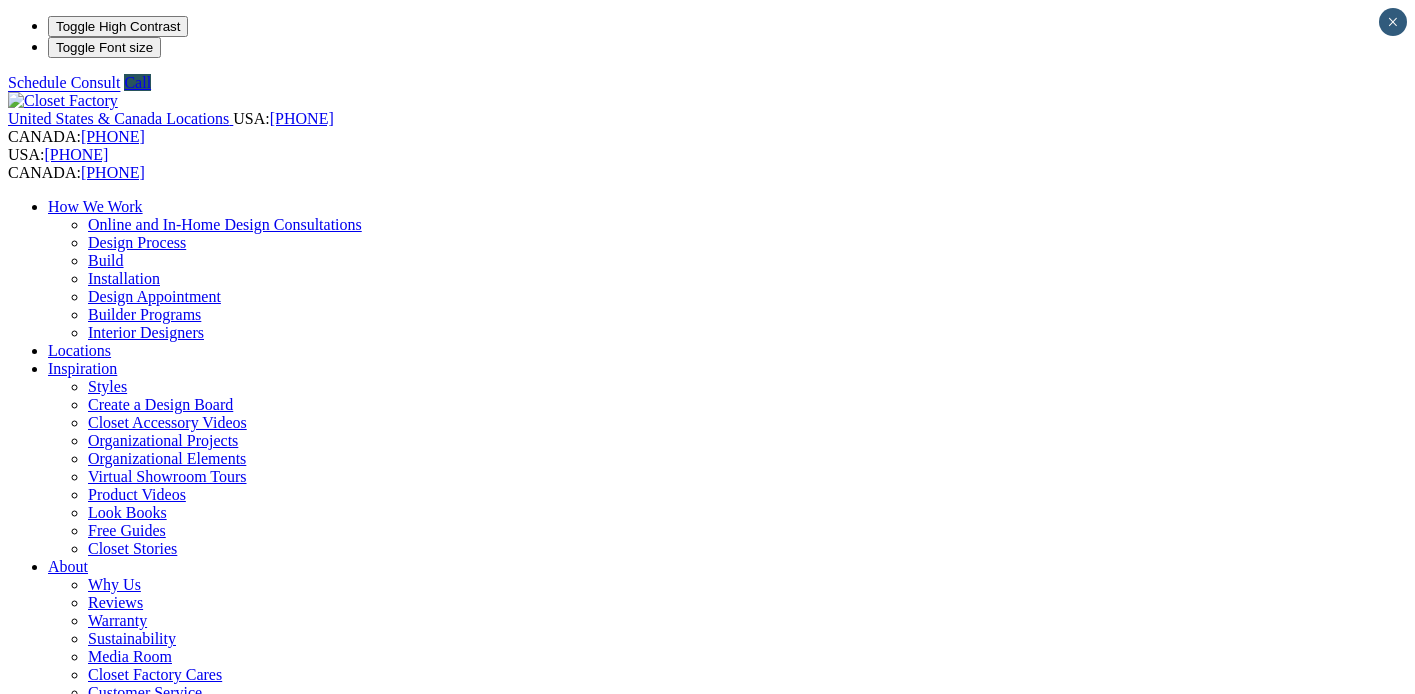 scroll, scrollTop: 0, scrollLeft: 0, axis: both 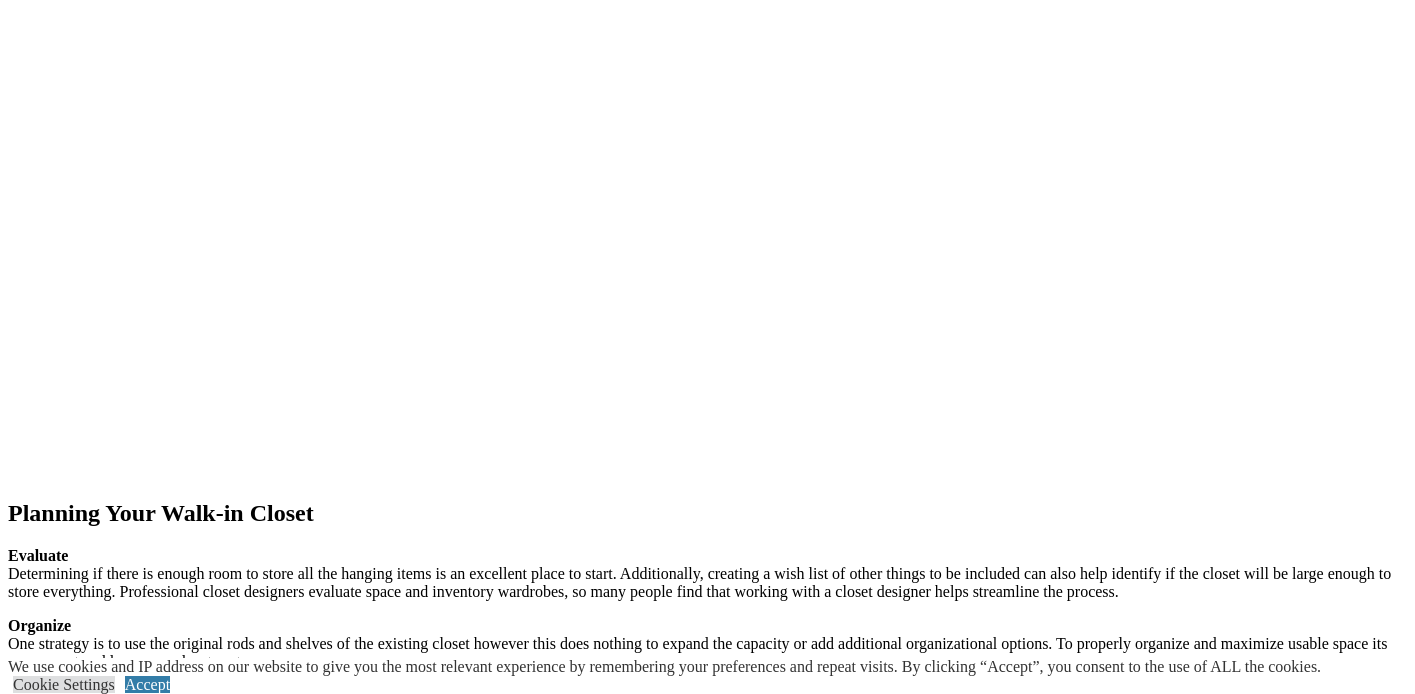 click at bounding box center [-992, 1944] 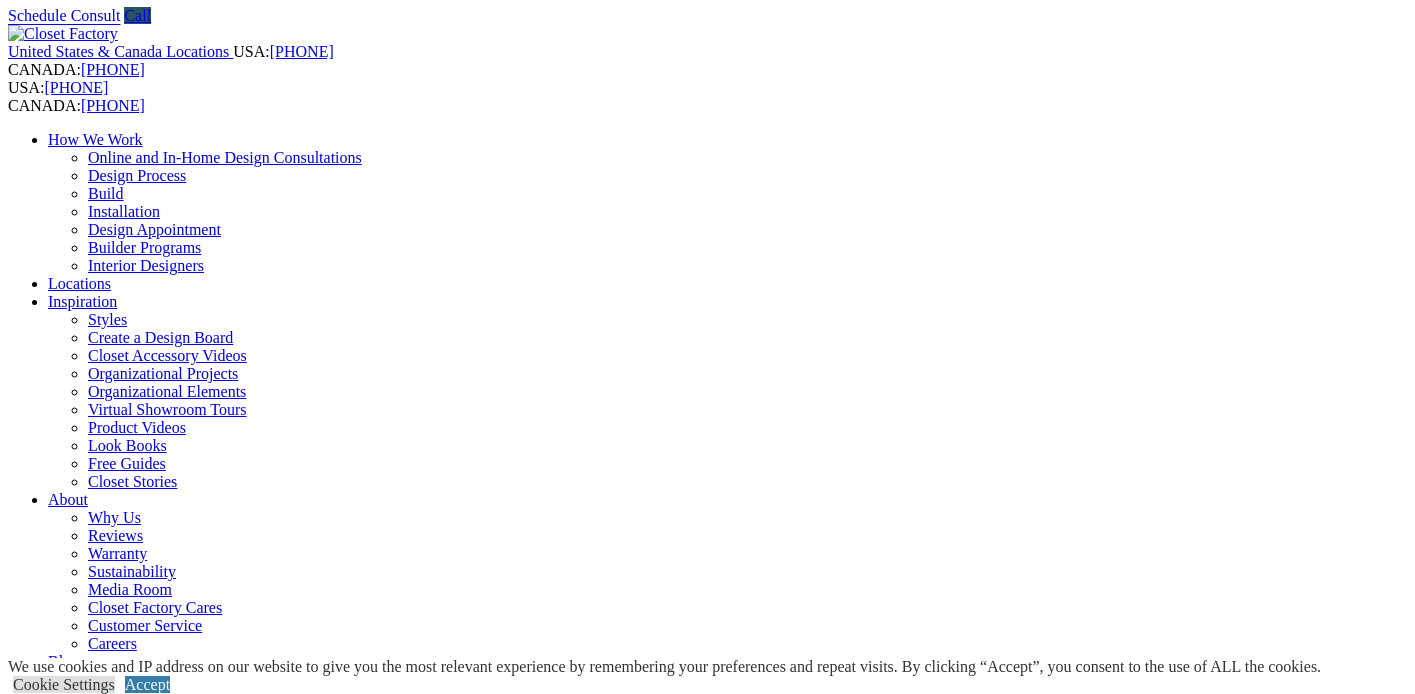 scroll, scrollTop: 0, scrollLeft: 0, axis: both 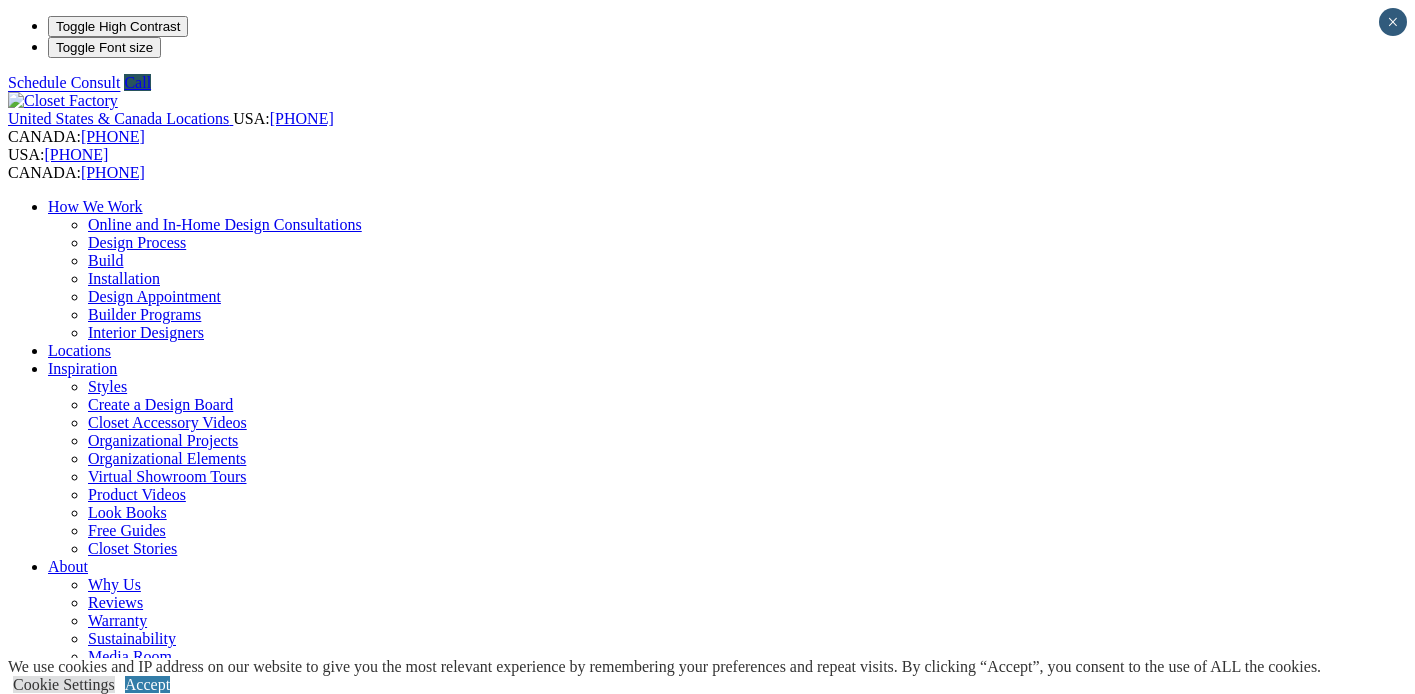 click on "Design Process" at bounding box center (137, 242) 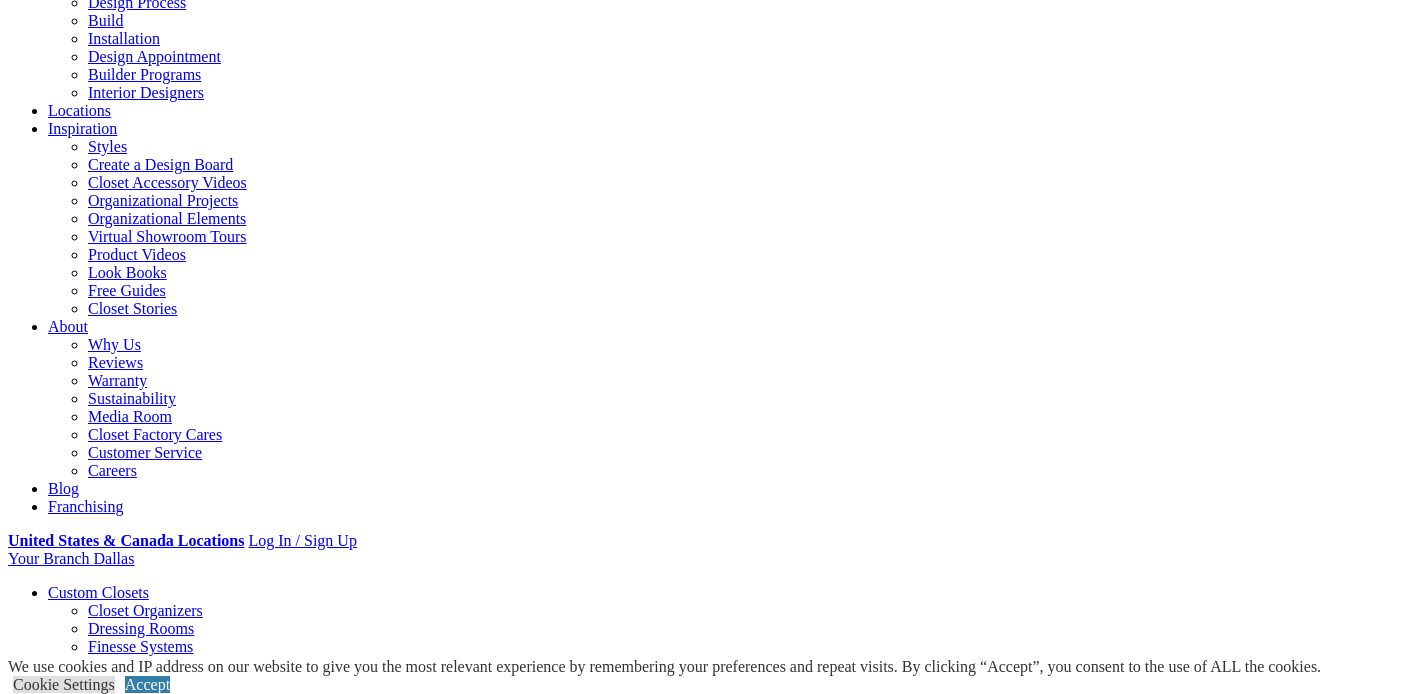 scroll, scrollTop: 439, scrollLeft: 0, axis: vertical 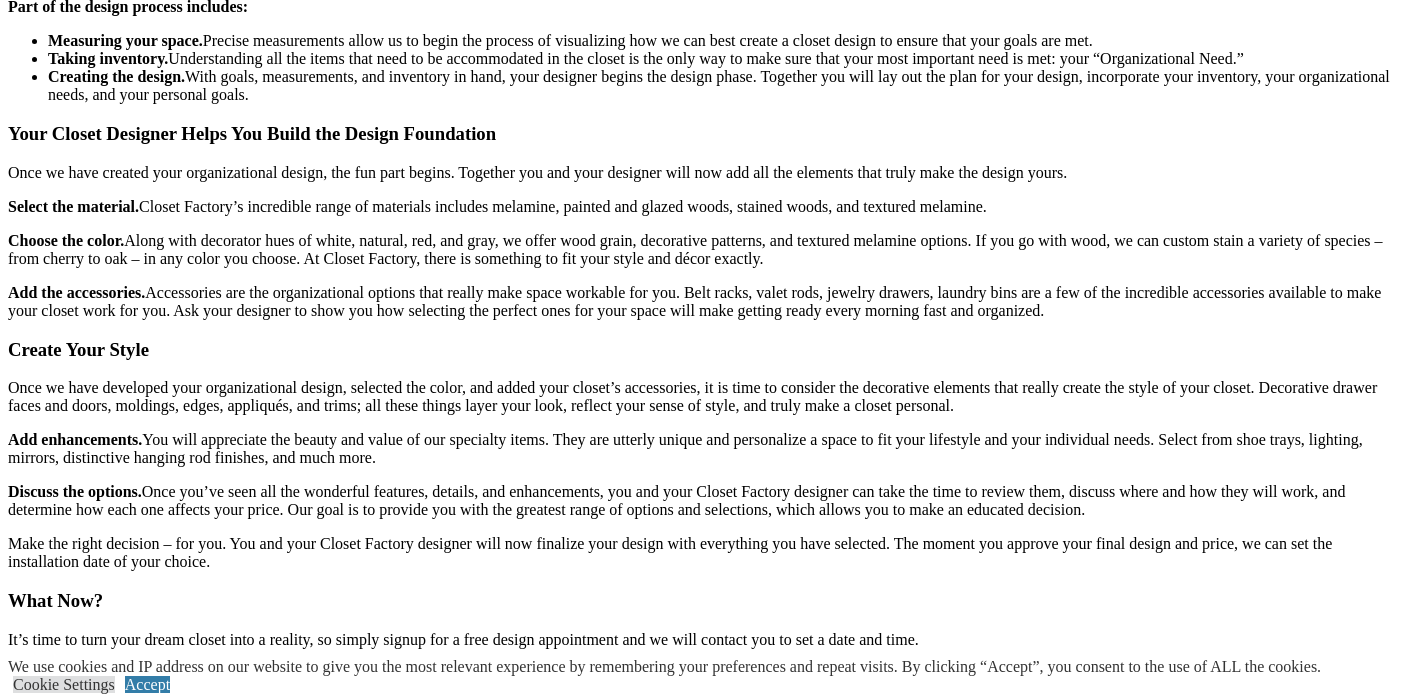 click on "Product Videos" at bounding box center [137, -1312] 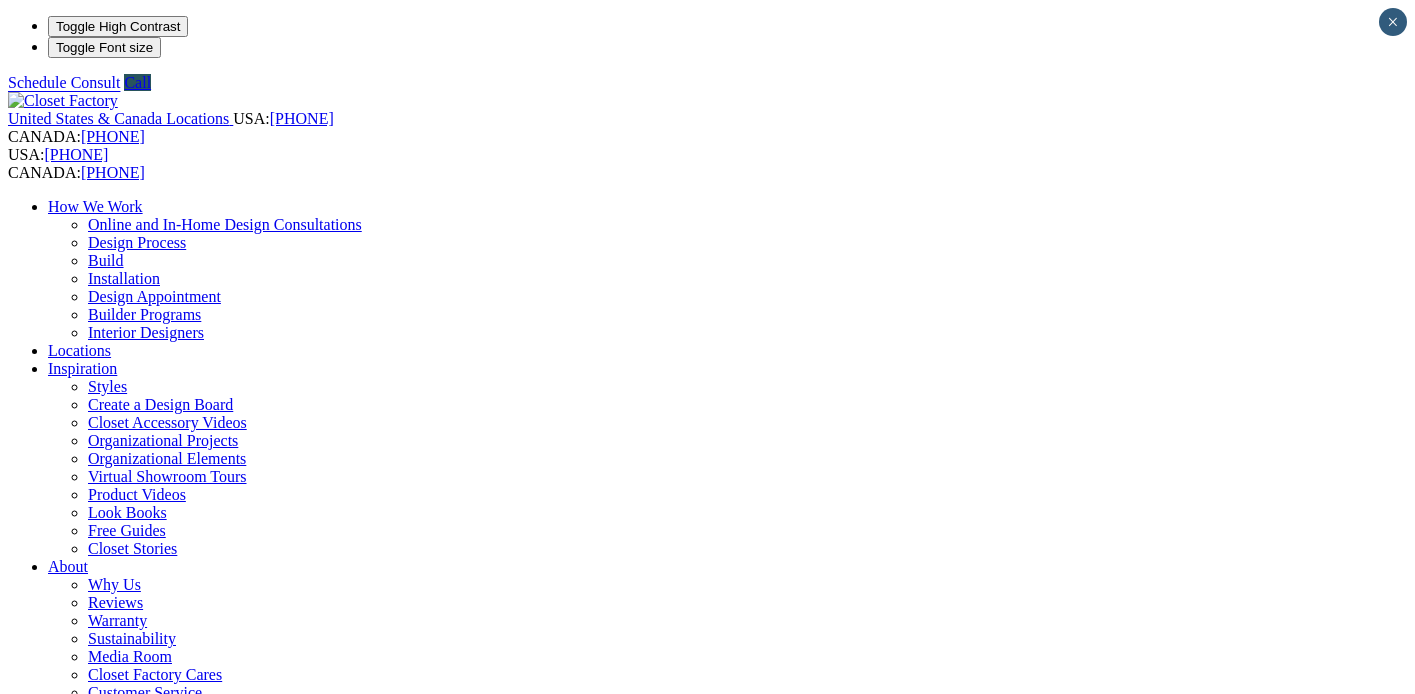 scroll, scrollTop: 544, scrollLeft: 0, axis: vertical 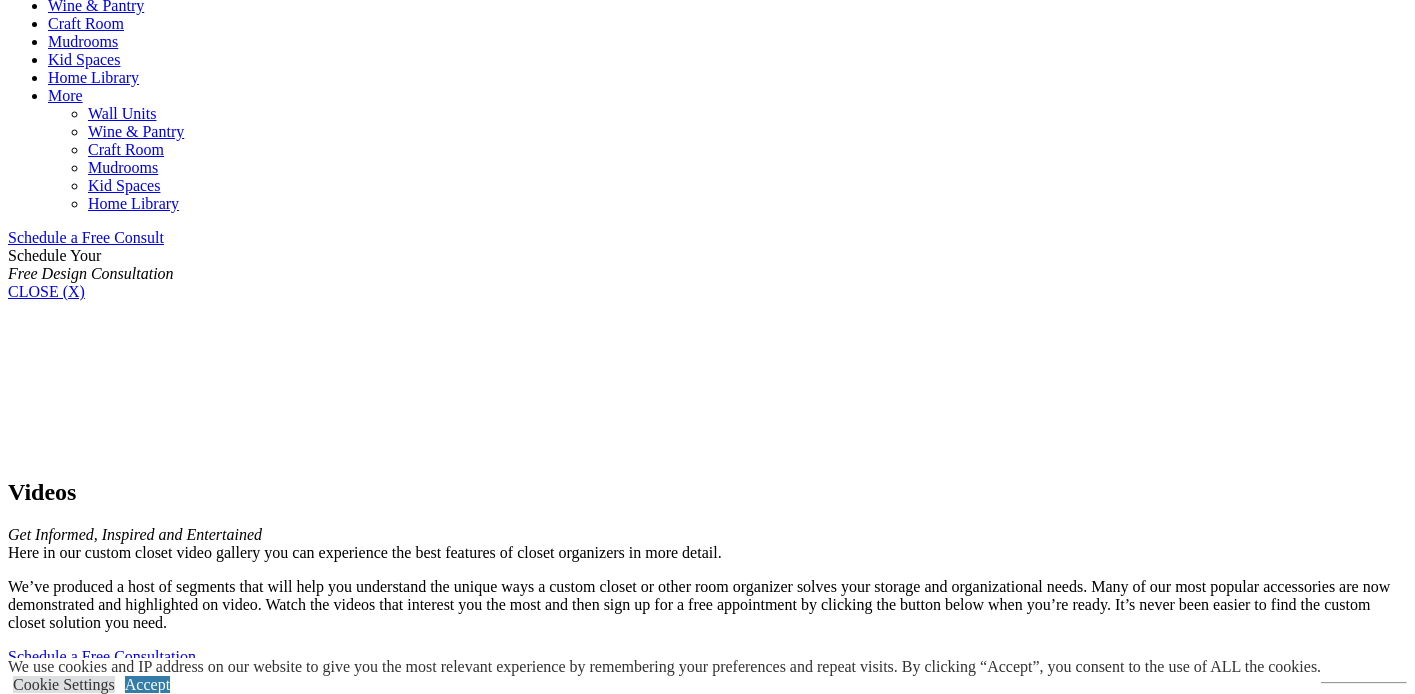 click on "Styles" at bounding box center (107, -729) 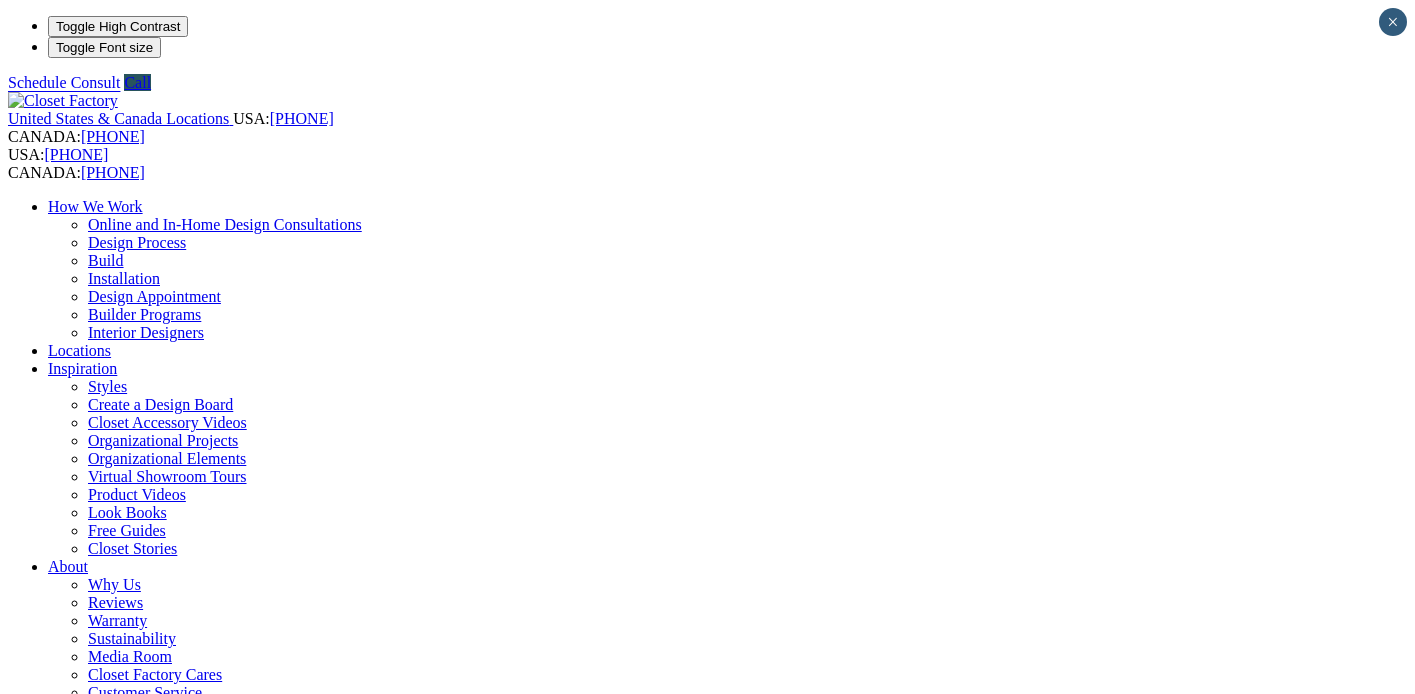 scroll, scrollTop: 0, scrollLeft: 0, axis: both 